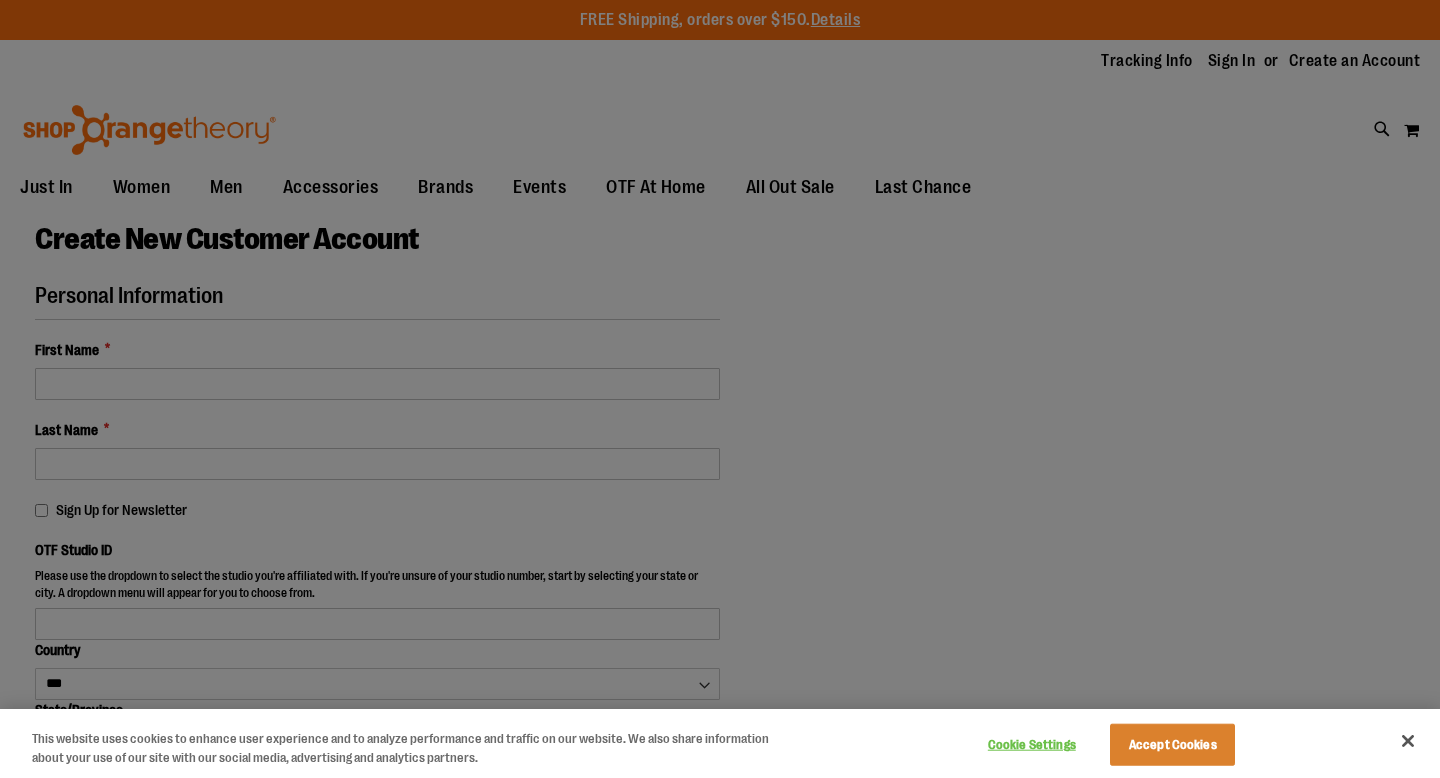 select on "***" 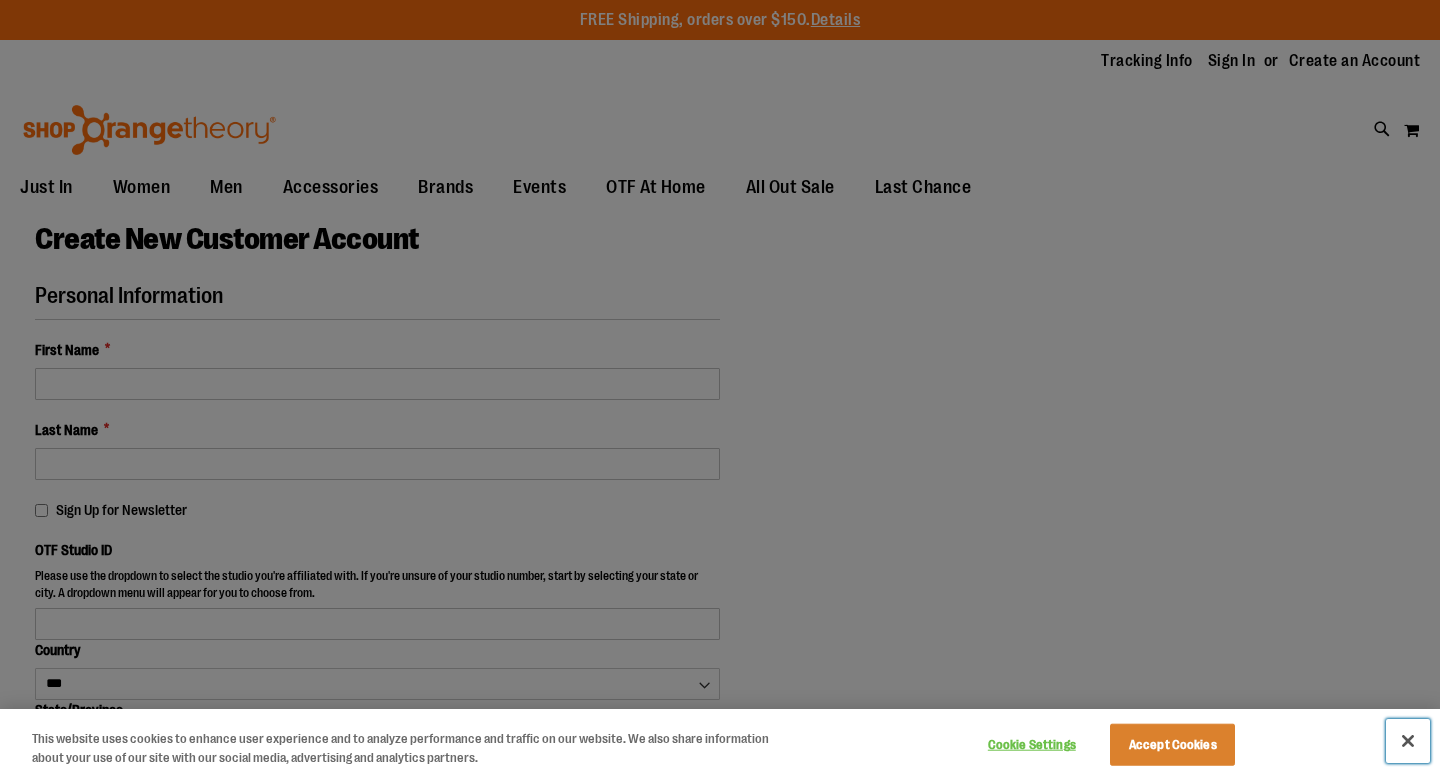 click at bounding box center (1408, 741) 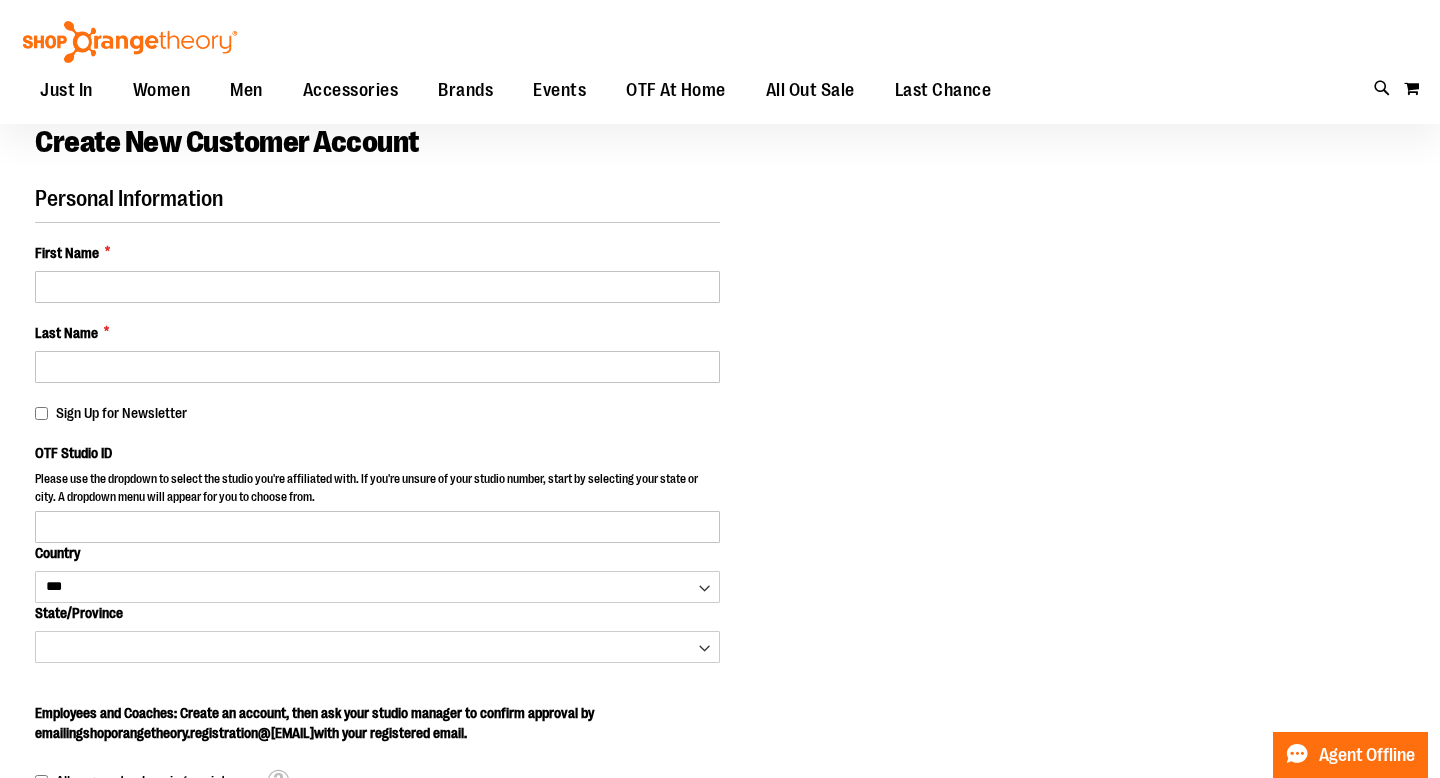 scroll, scrollTop: 0, scrollLeft: 0, axis: both 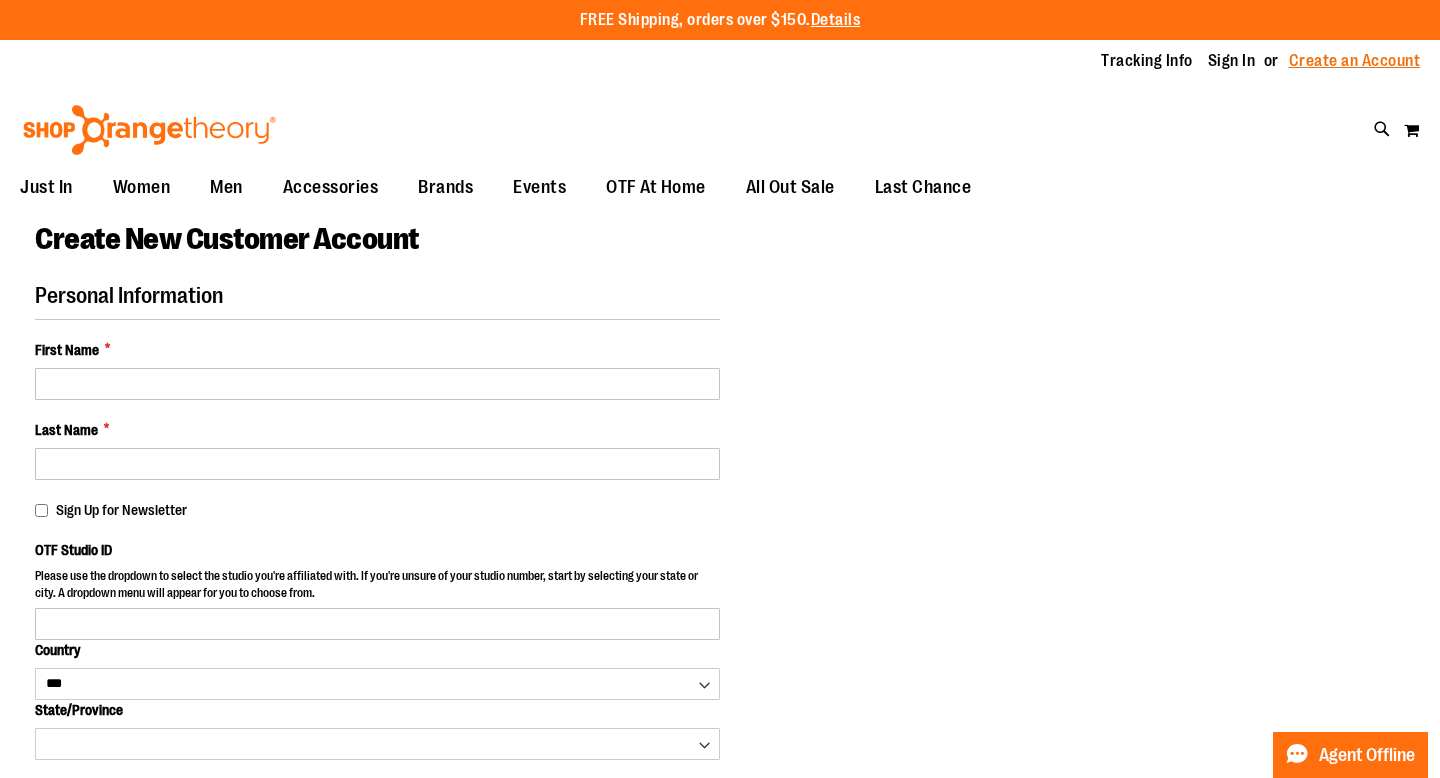 click on "Create an Account" at bounding box center [1355, 61] 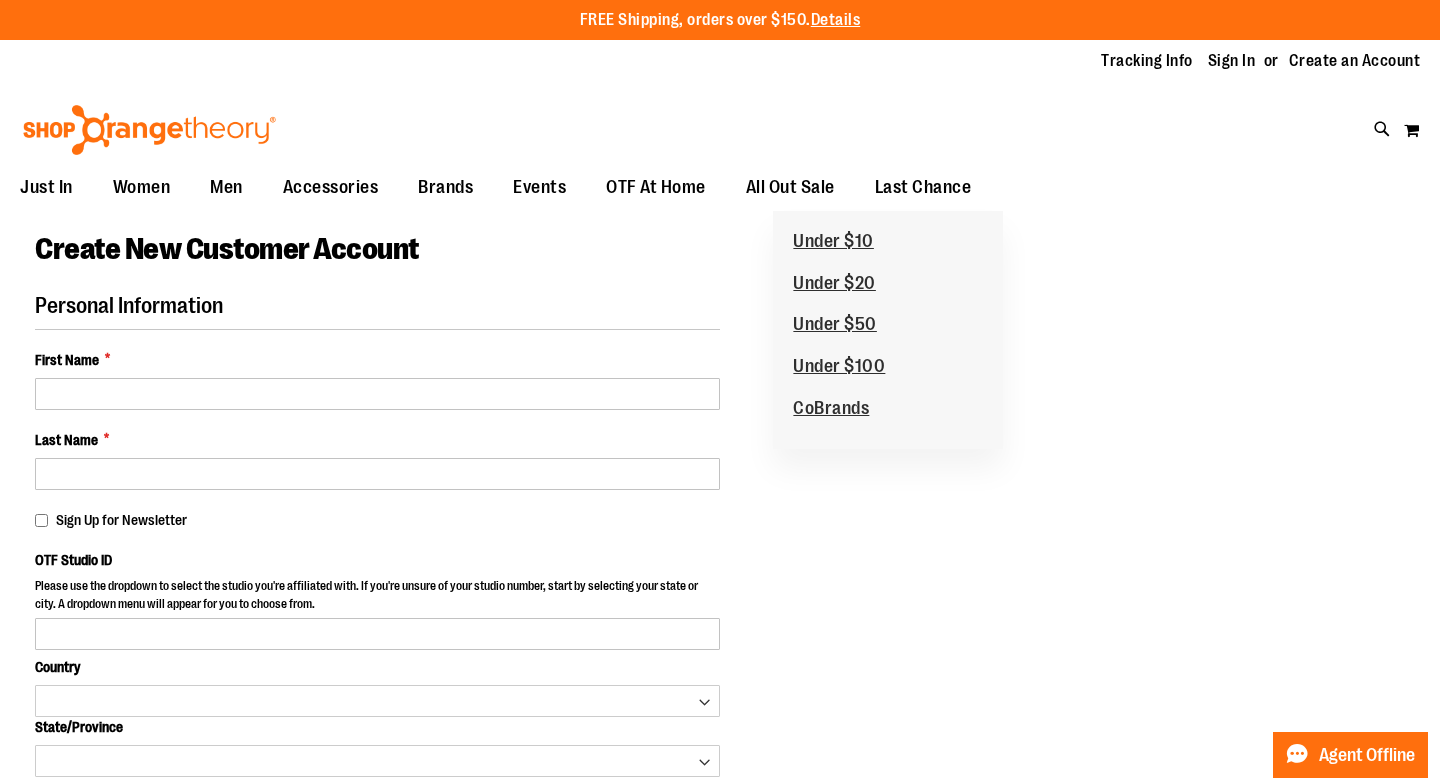 scroll, scrollTop: 0, scrollLeft: 0, axis: both 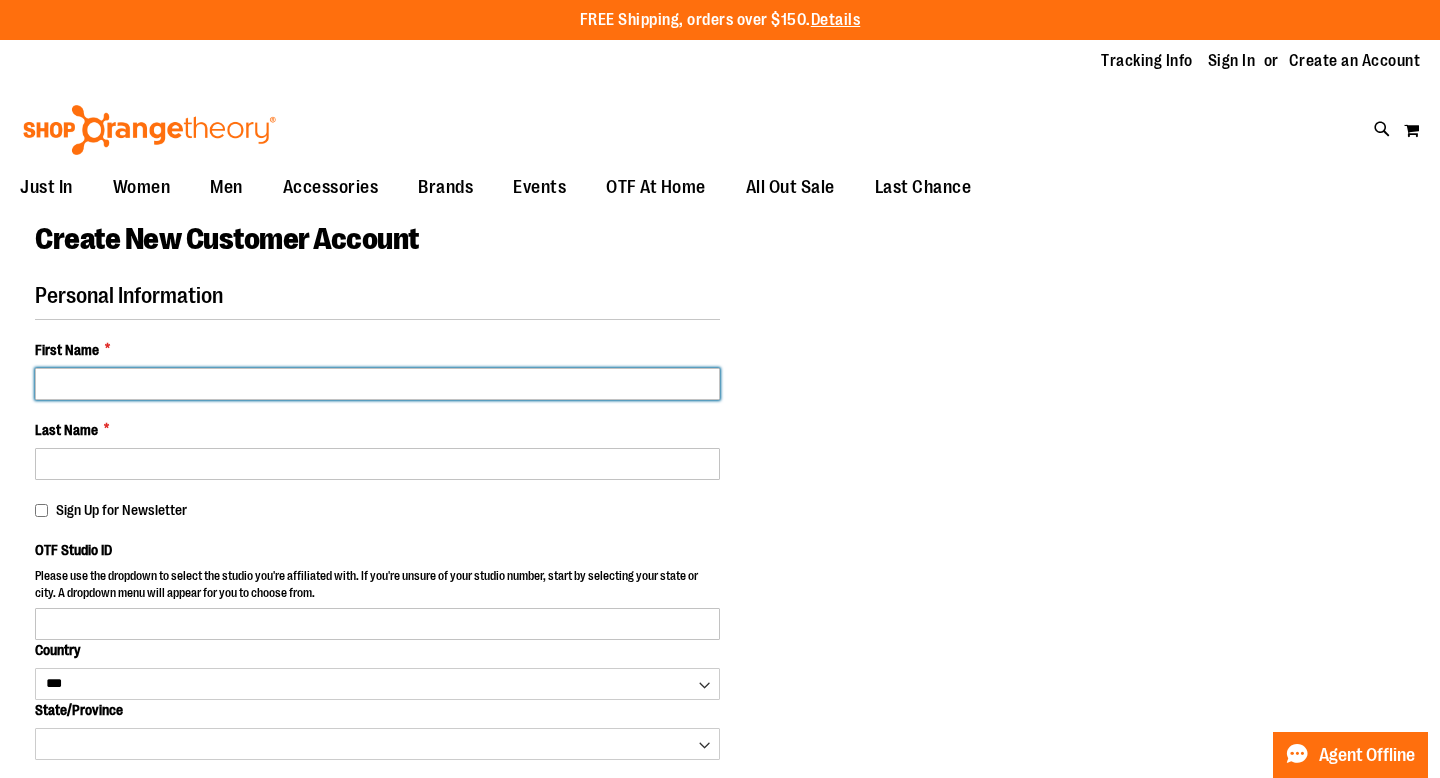 click on "First Name *" at bounding box center [377, 384] 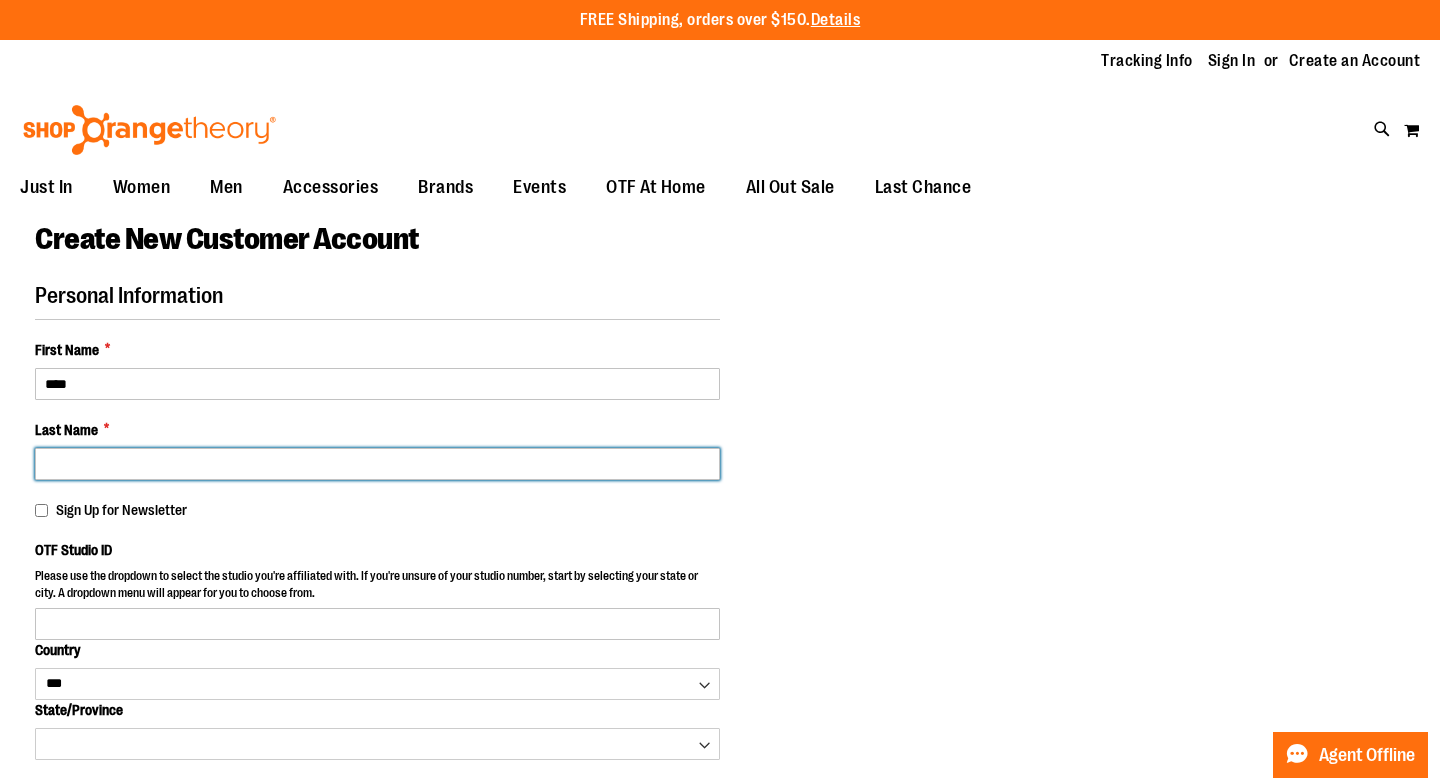 click on "Last Name *" at bounding box center [377, 464] 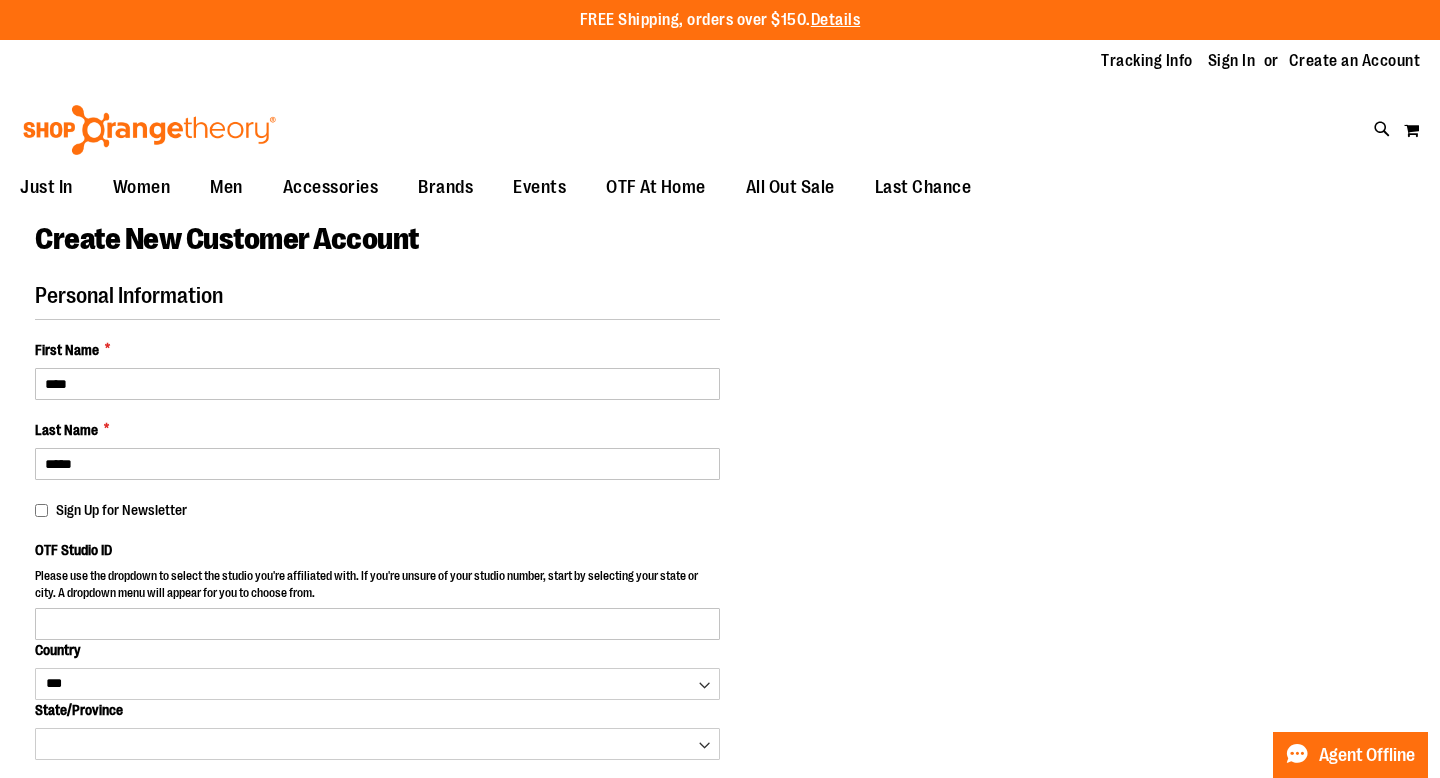 click on "Sign Up for Newsletter" at bounding box center [121, 510] 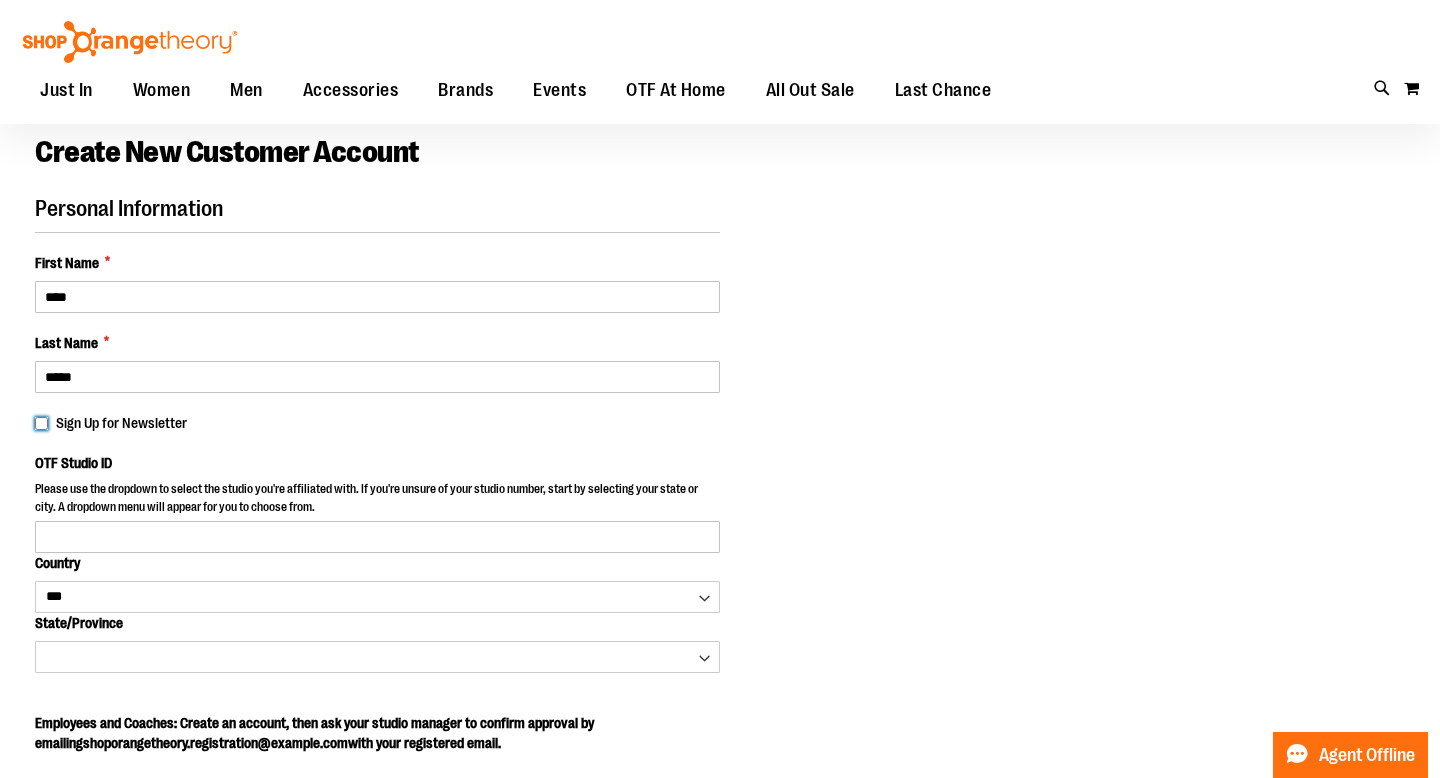 scroll, scrollTop: 104, scrollLeft: 0, axis: vertical 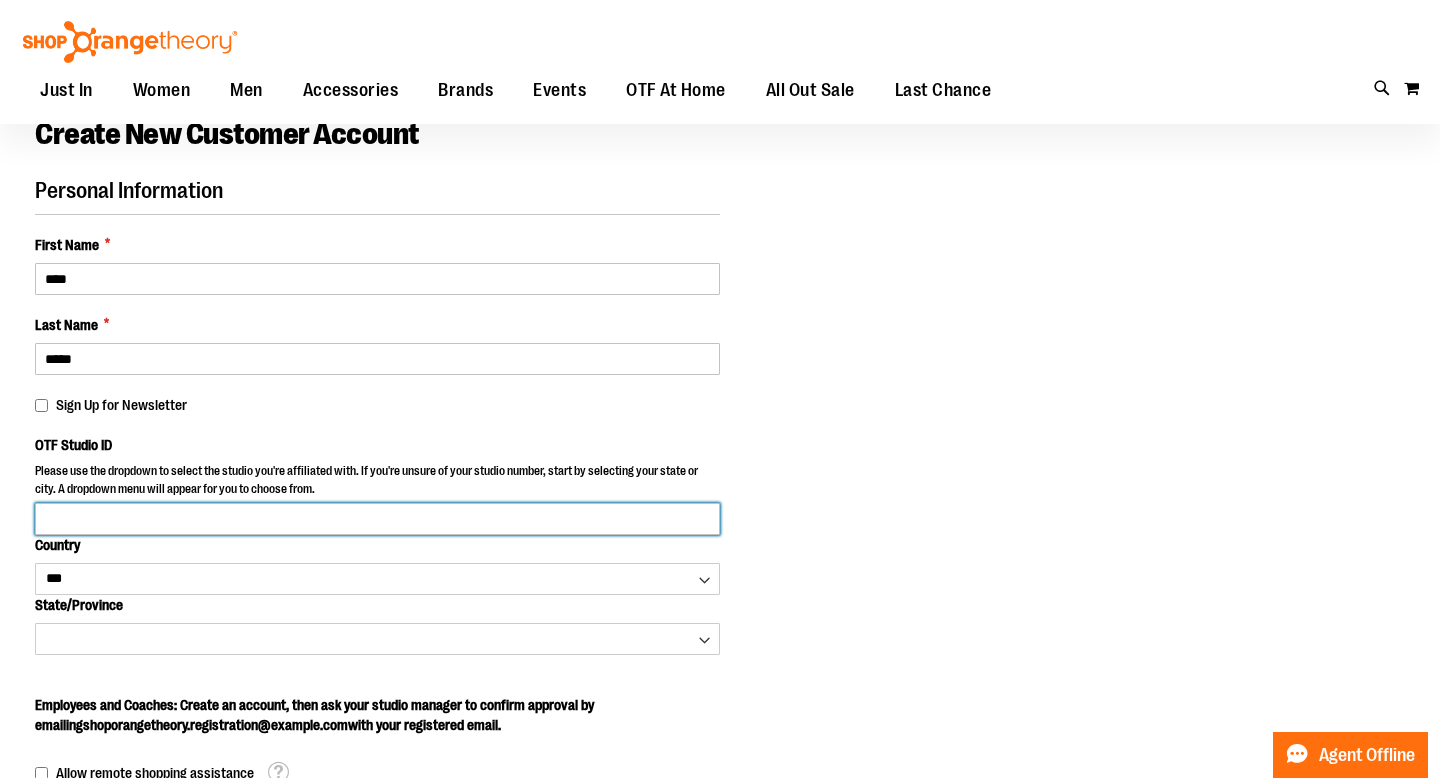 click on "OTF Studio ID" at bounding box center [377, 519] 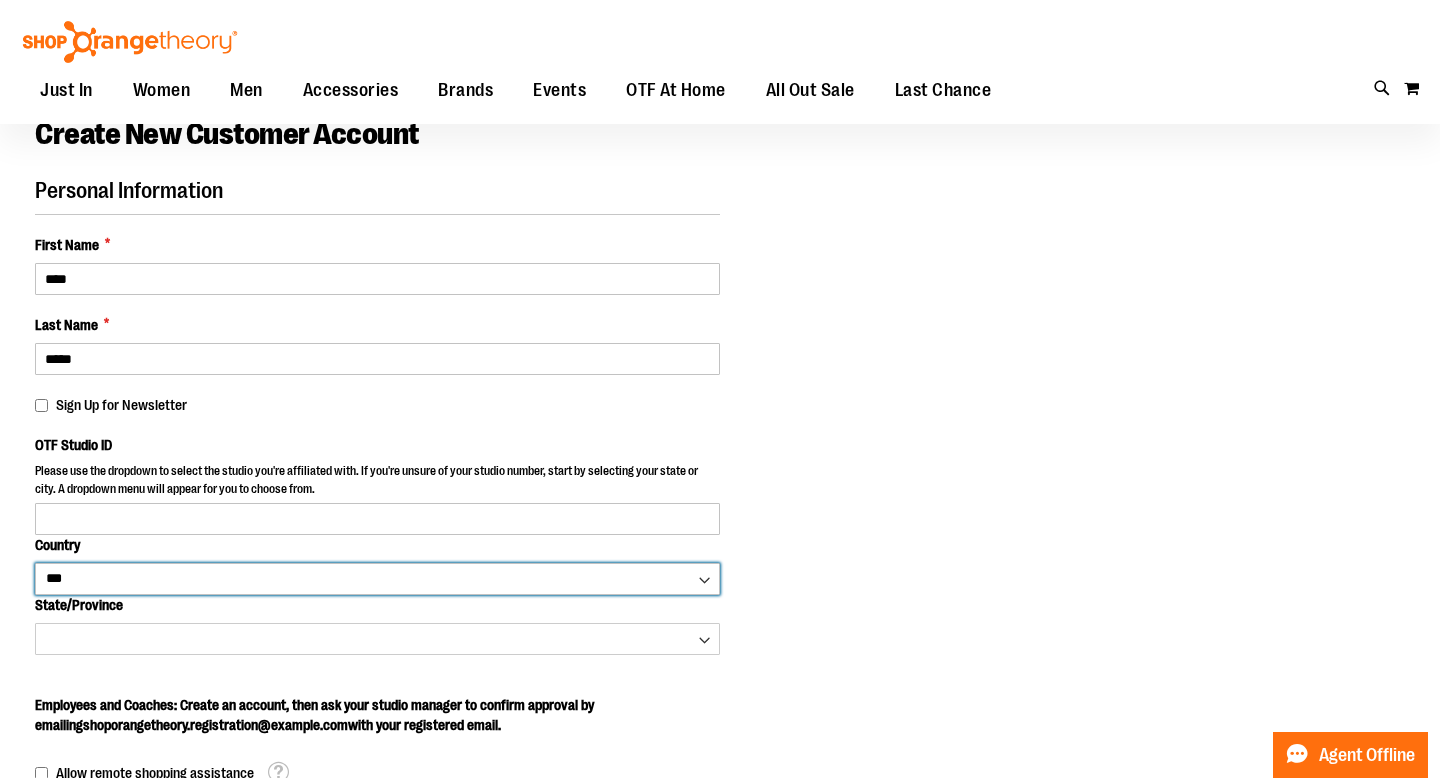 click on "***
***
*******
***
***
***
**
***
***
***
***
***
***
***
***
***
***
***
***
**
***
***
***
***" at bounding box center [377, 579] 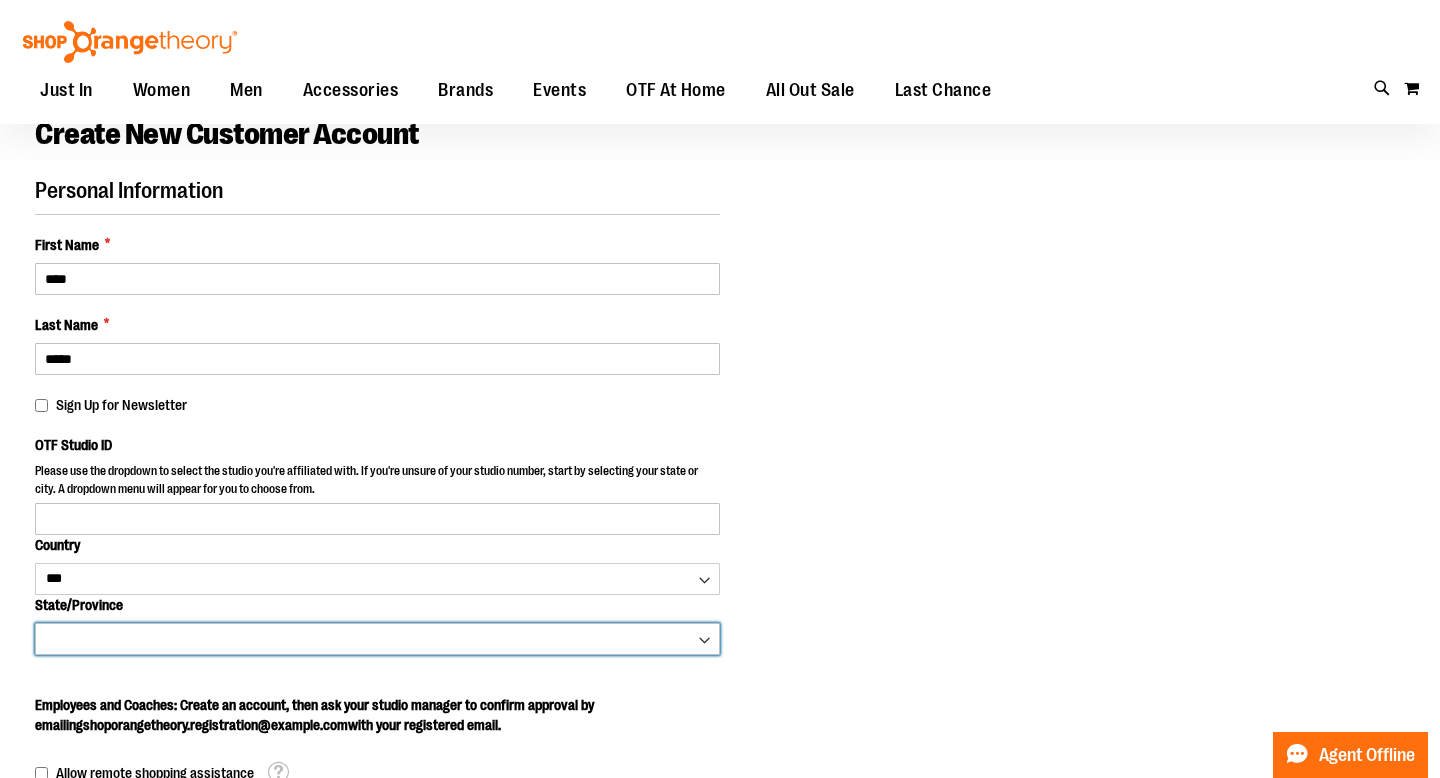 click on "**********" at bounding box center (377, 639) 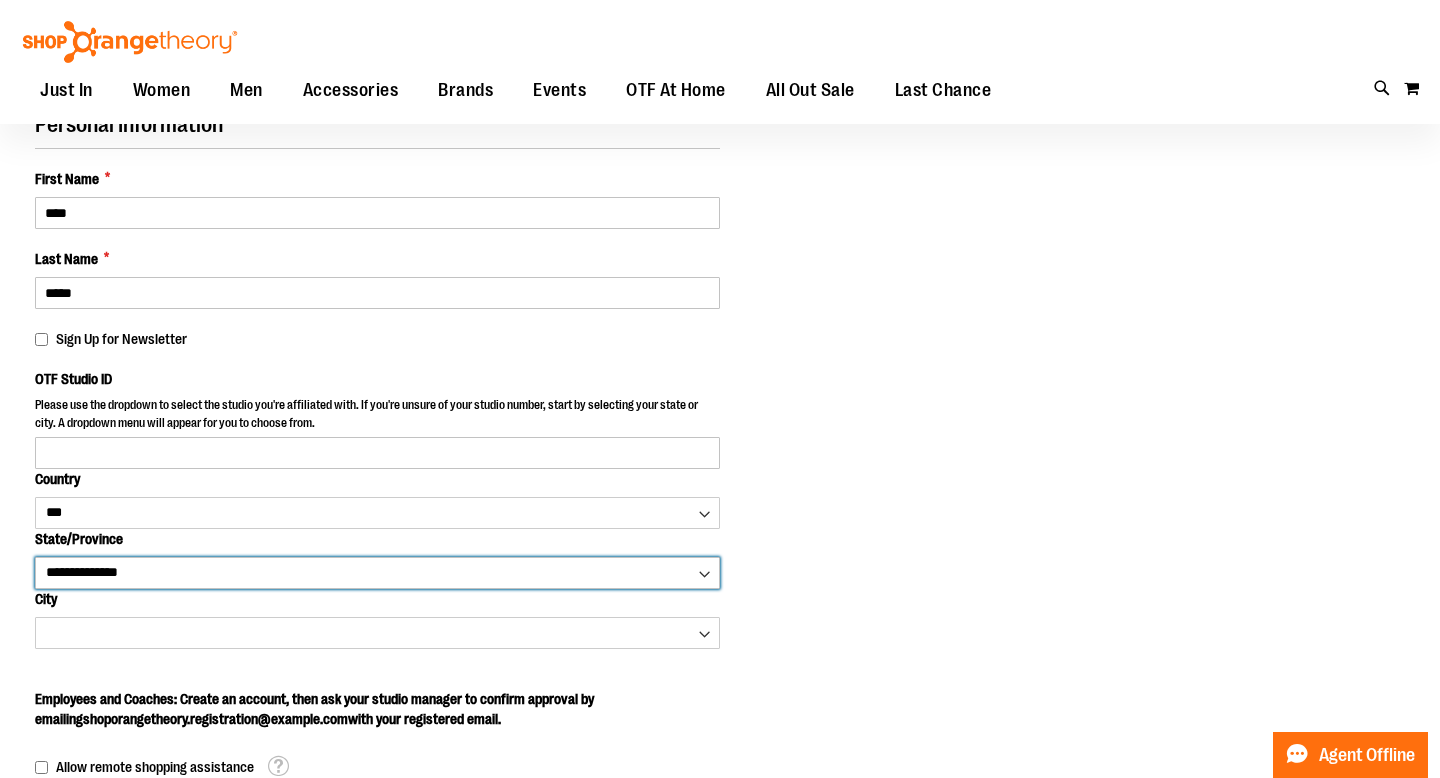 scroll, scrollTop: 174, scrollLeft: 0, axis: vertical 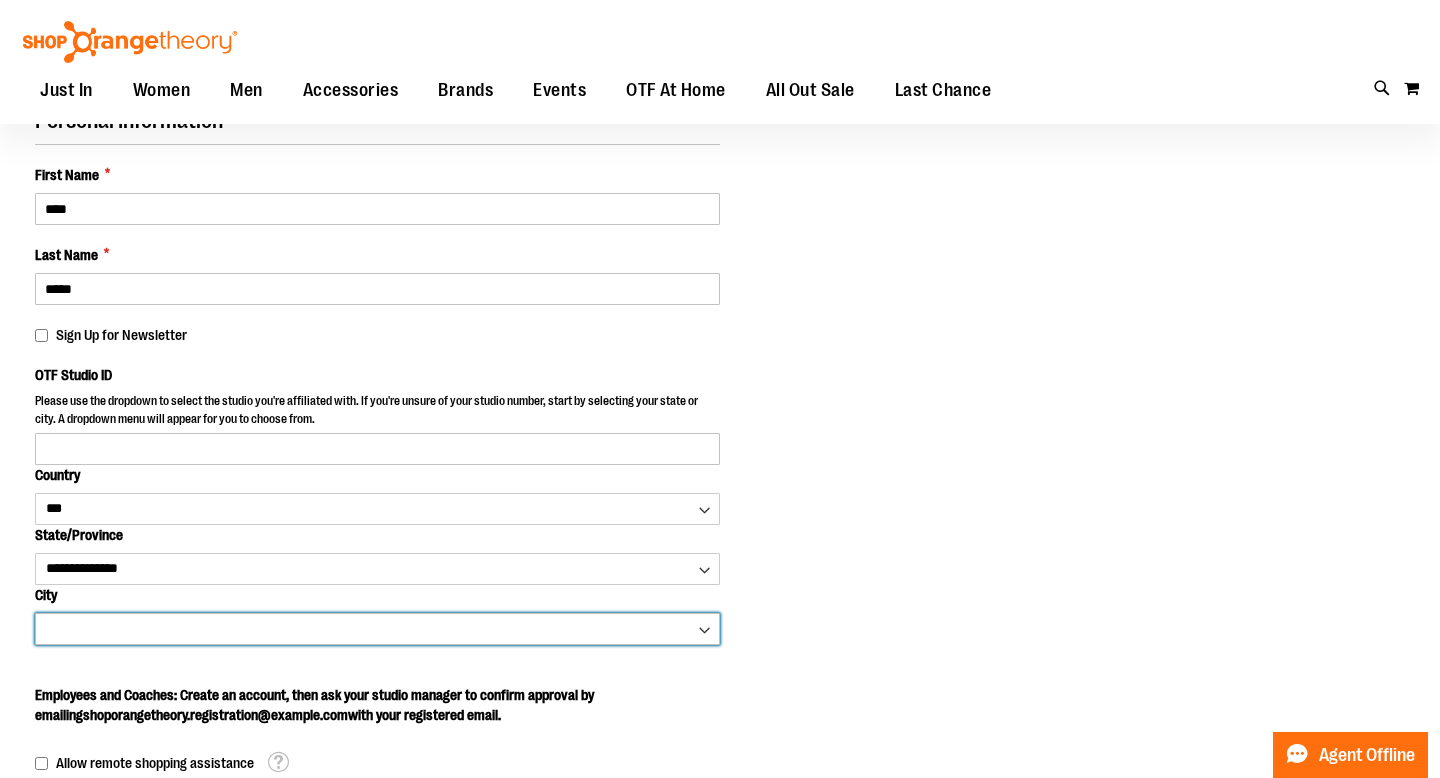 click on "**********" at bounding box center [377, 629] 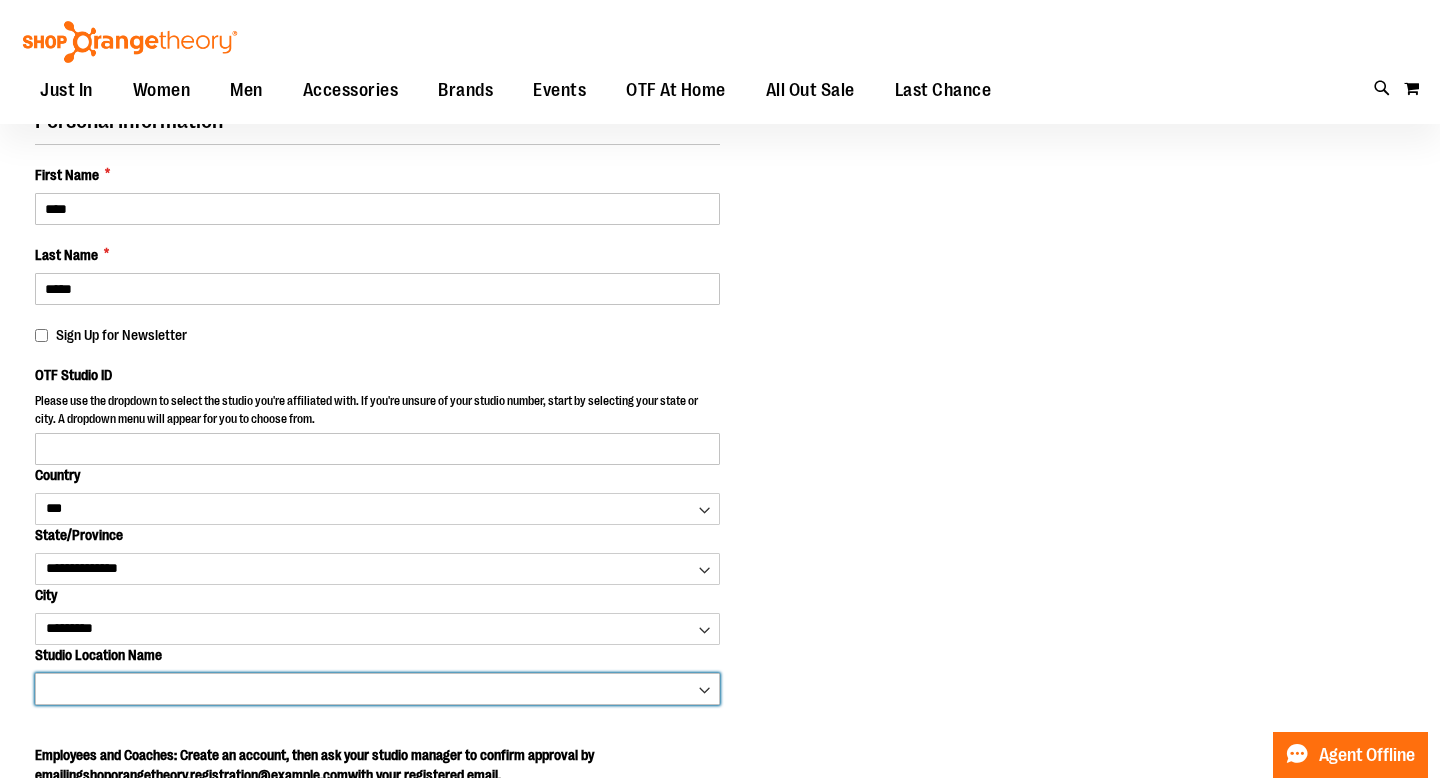 click on "**********" at bounding box center (377, 689) 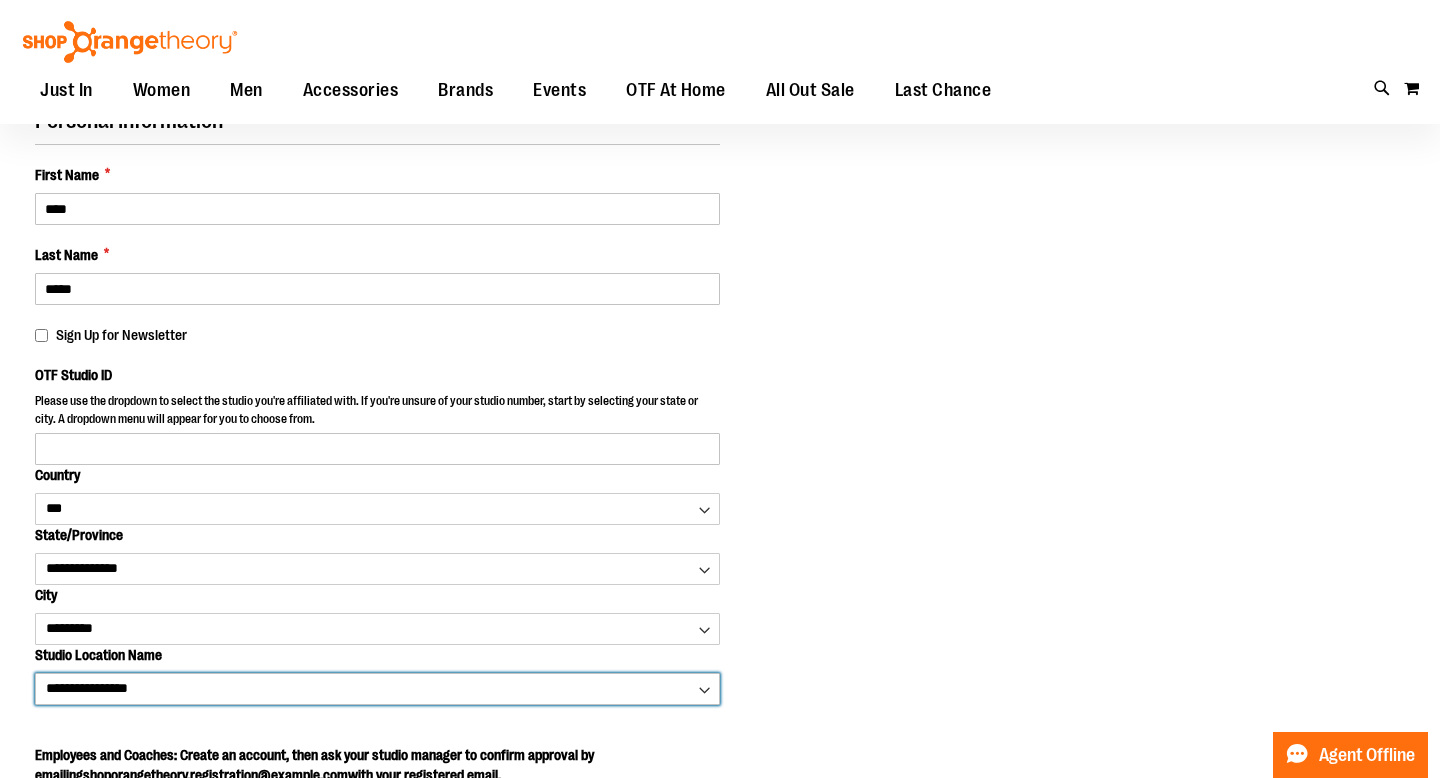 type on "****" 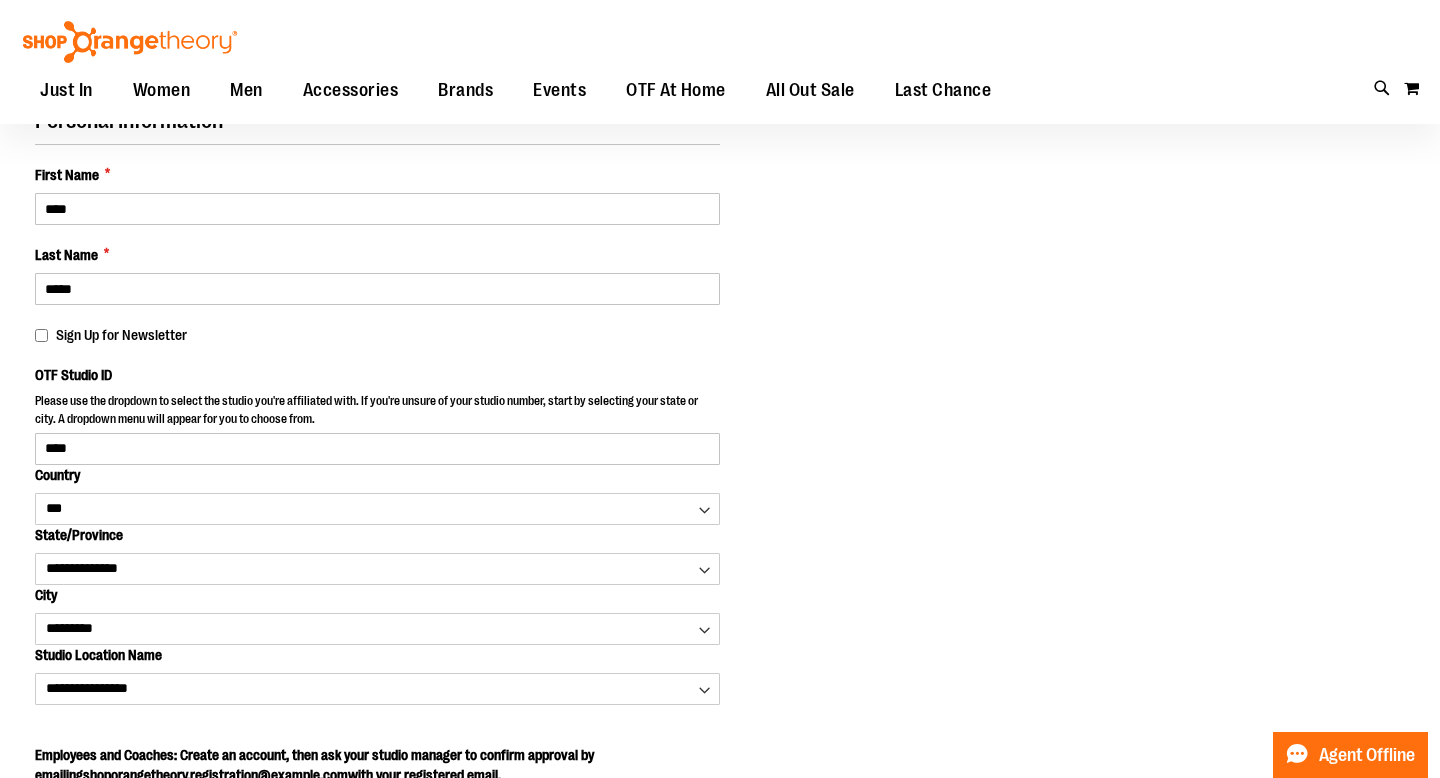 click on "Personal Information
First Name *
****
Last Name *
*****
Sign Up for Newsletter
OTF Studio ID
****
Country
***
**" at bounding box center (720, 775) 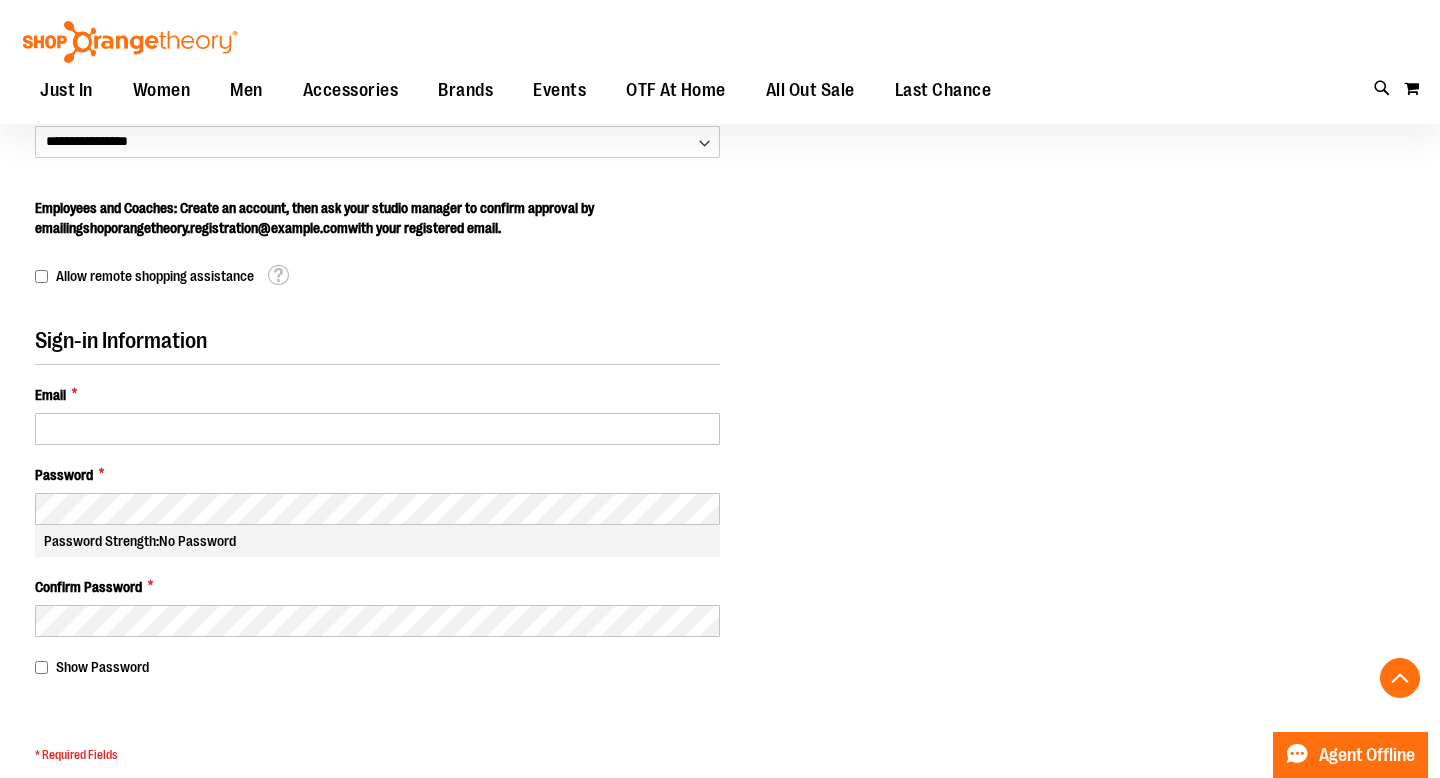 scroll, scrollTop: 722, scrollLeft: 0, axis: vertical 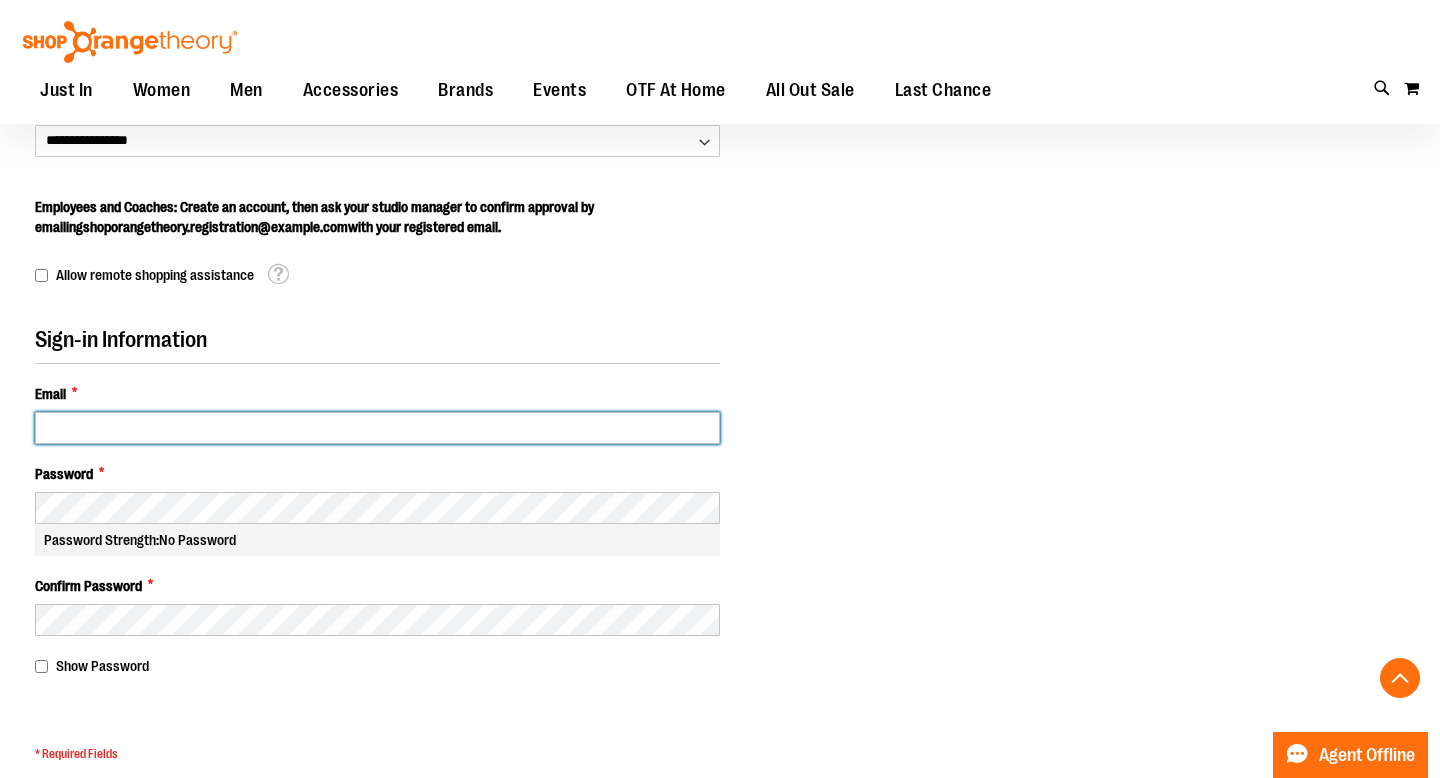 click on "Email
*" at bounding box center [377, 428] 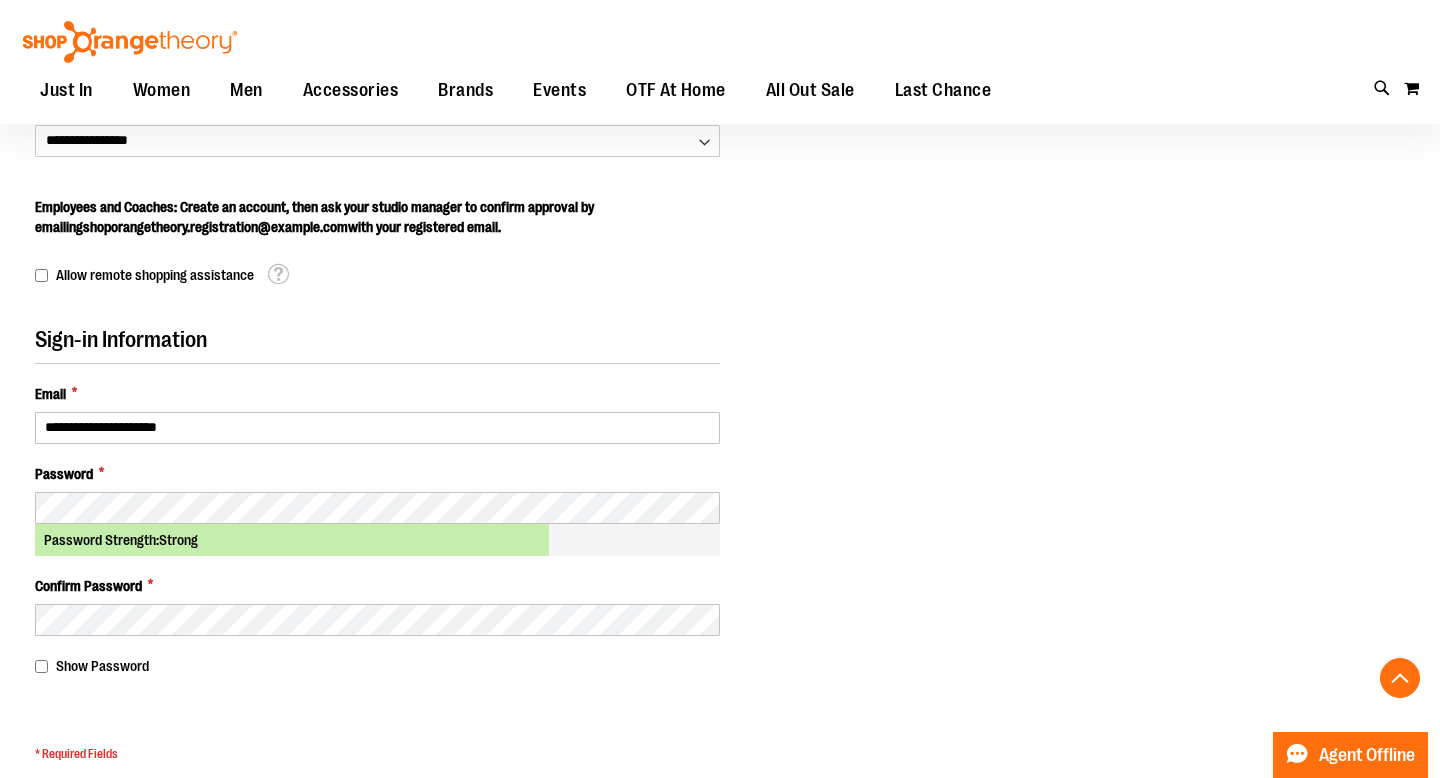 click on "Show Password" at bounding box center (377, 666) 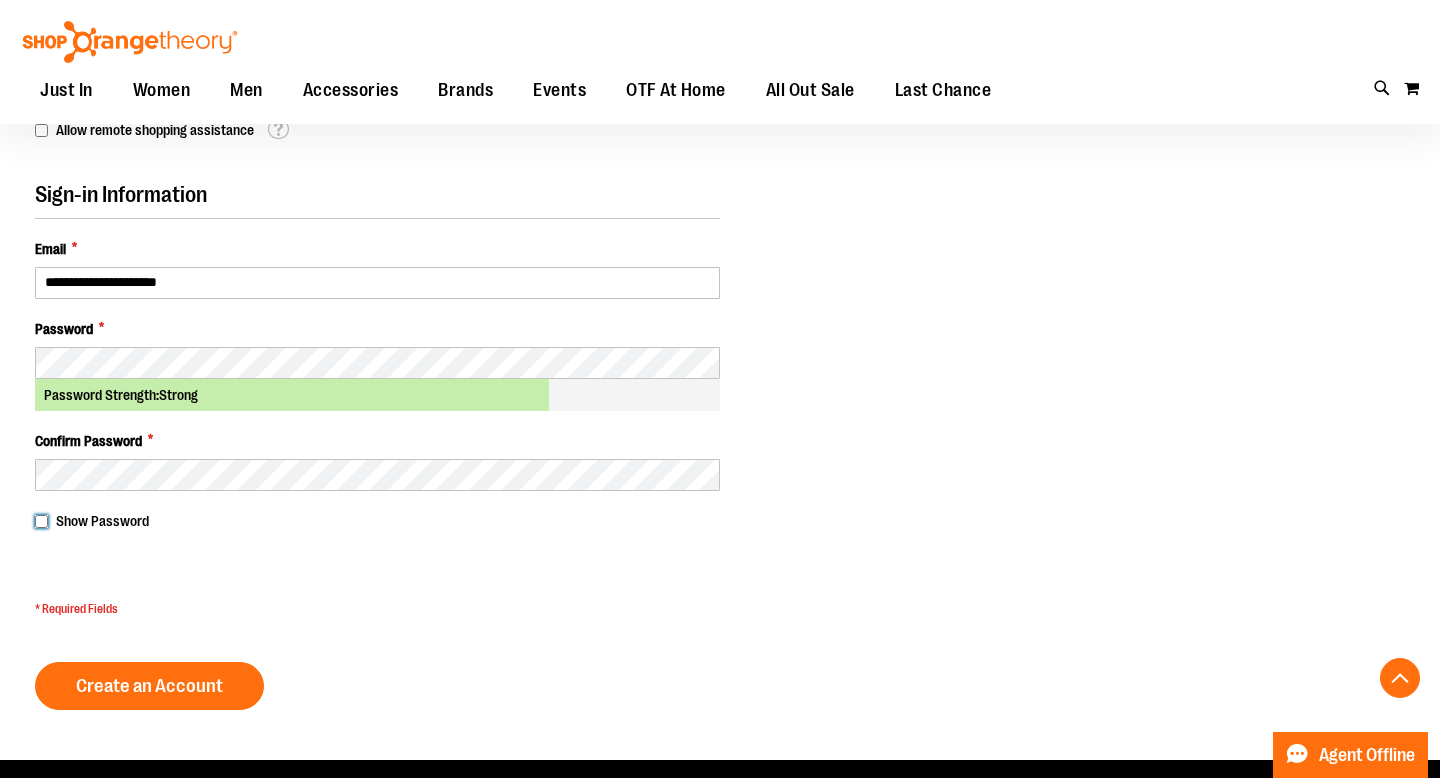 scroll, scrollTop: 874, scrollLeft: 0, axis: vertical 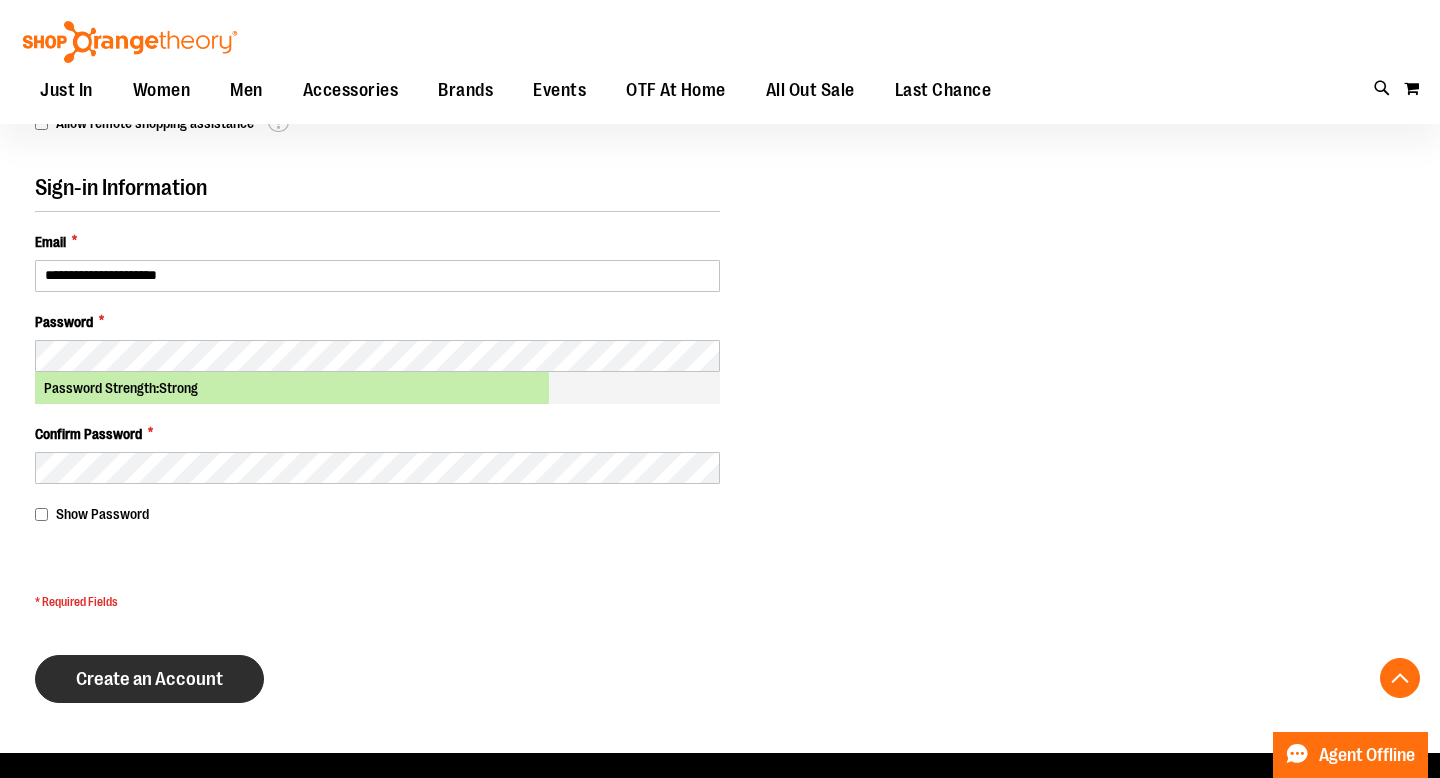 click on "Create an Account" at bounding box center [149, 679] 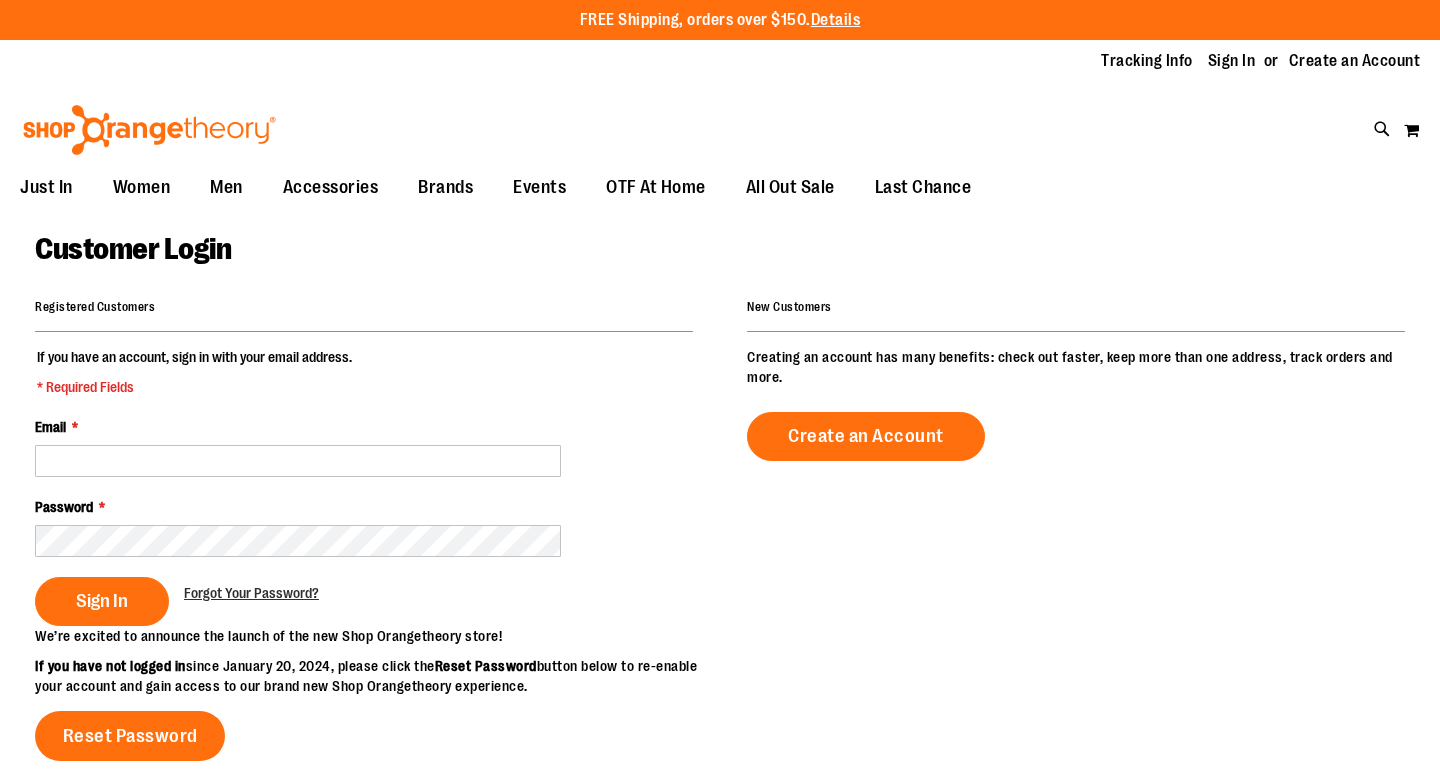 scroll, scrollTop: 0, scrollLeft: 0, axis: both 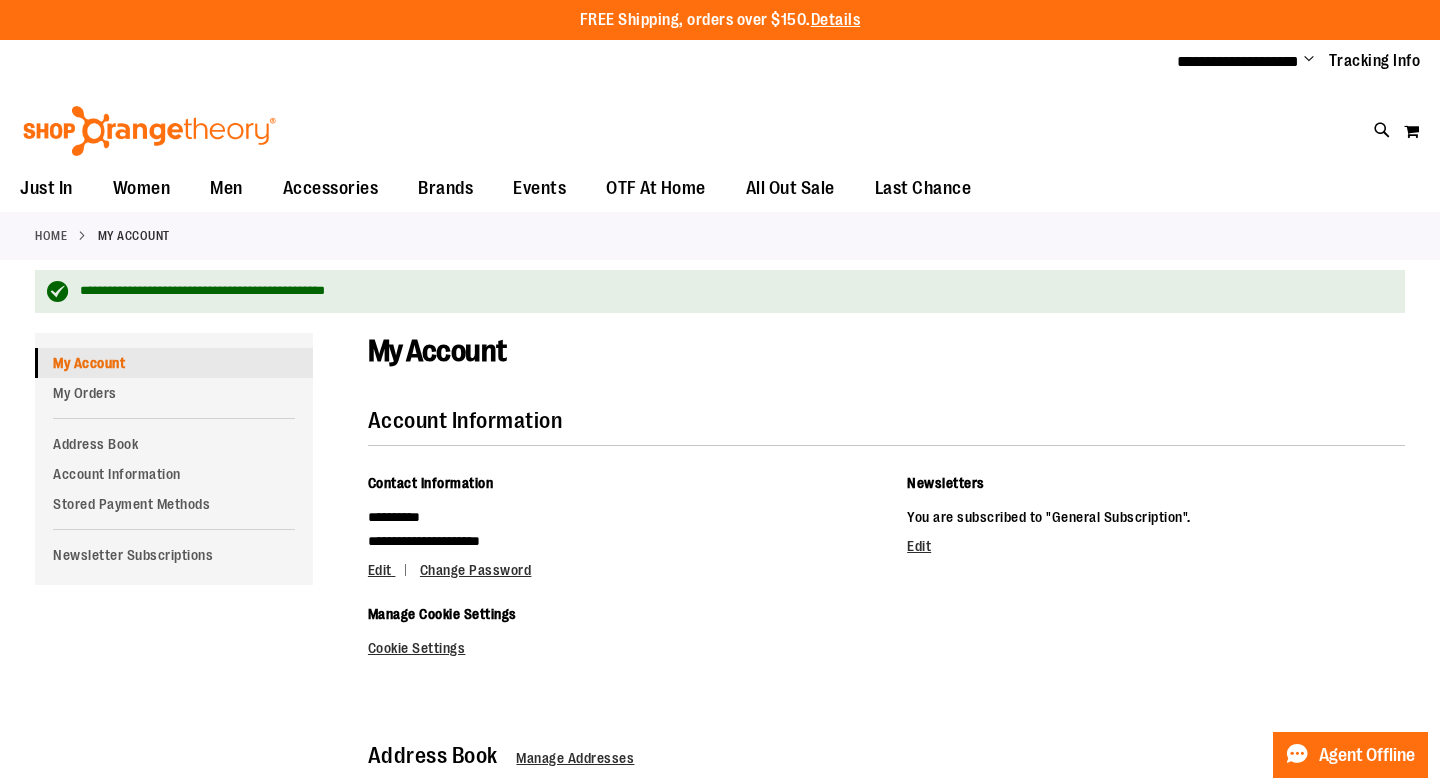 type on "**********" 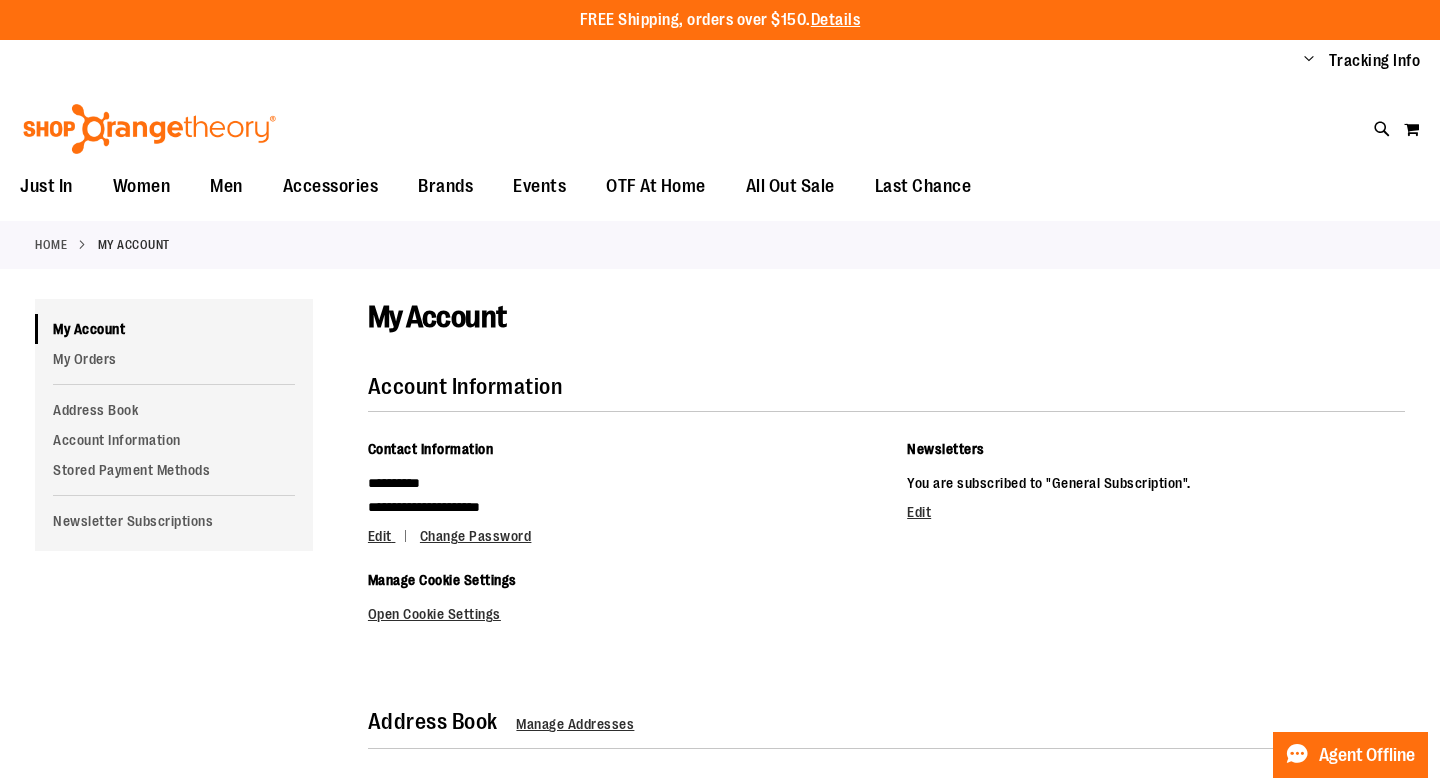 scroll, scrollTop: 0, scrollLeft: 0, axis: both 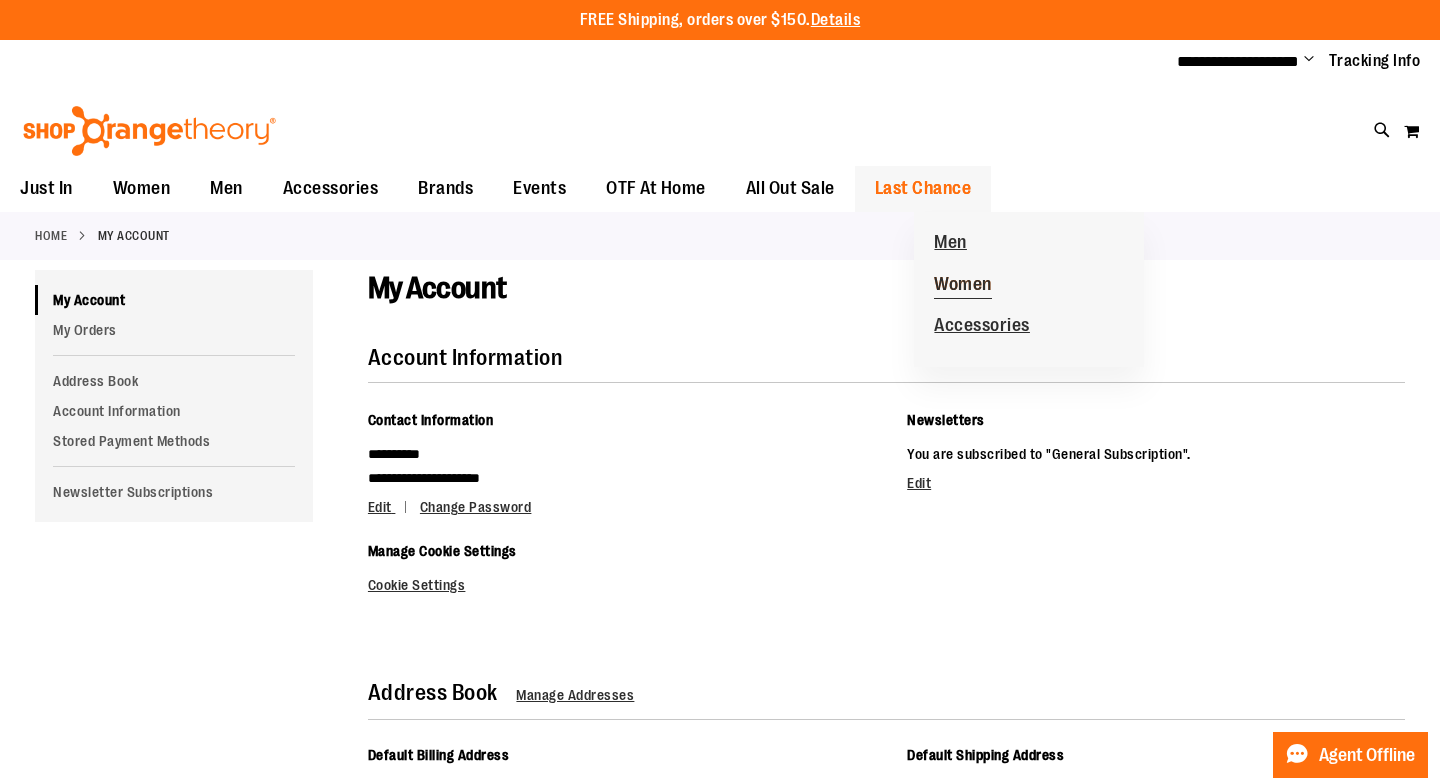type on "**********" 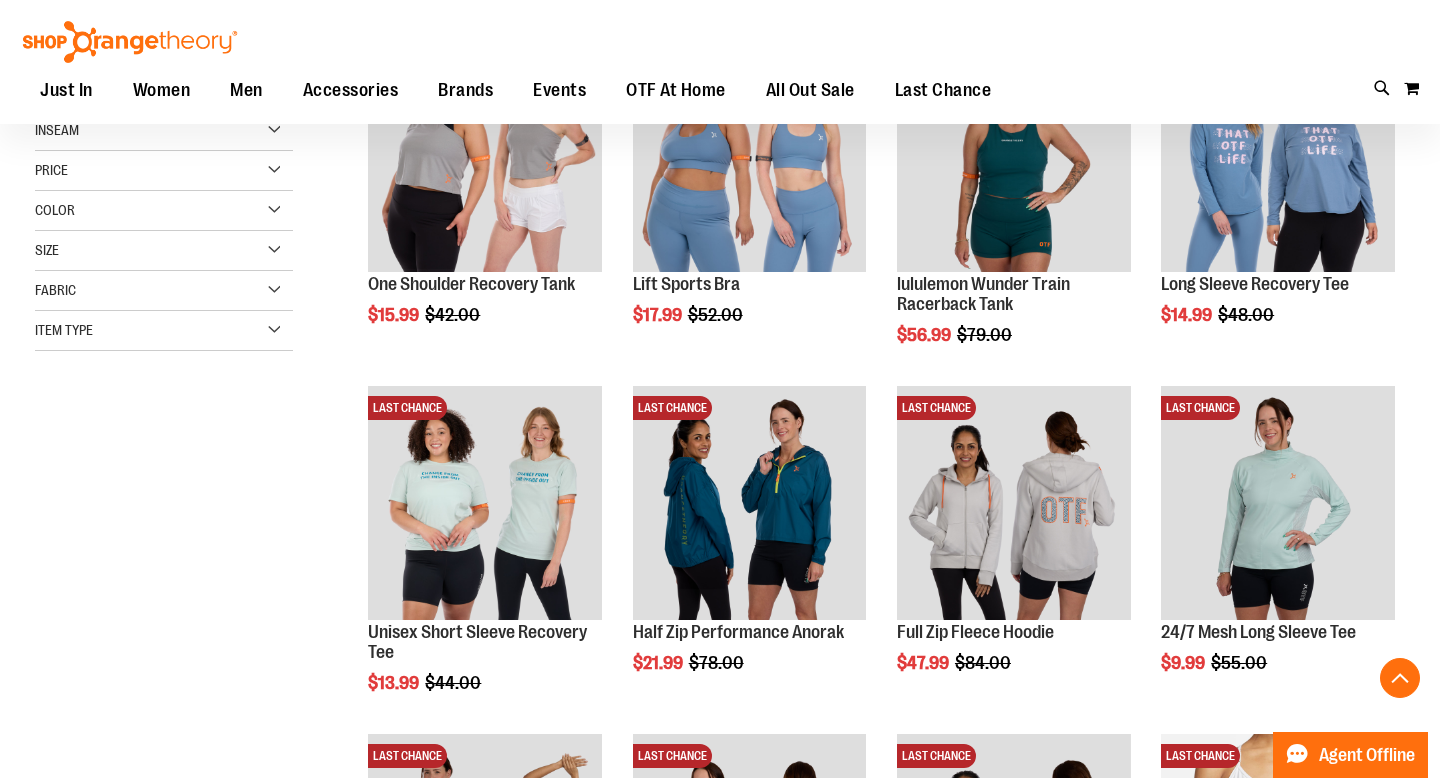 scroll, scrollTop: 359, scrollLeft: 0, axis: vertical 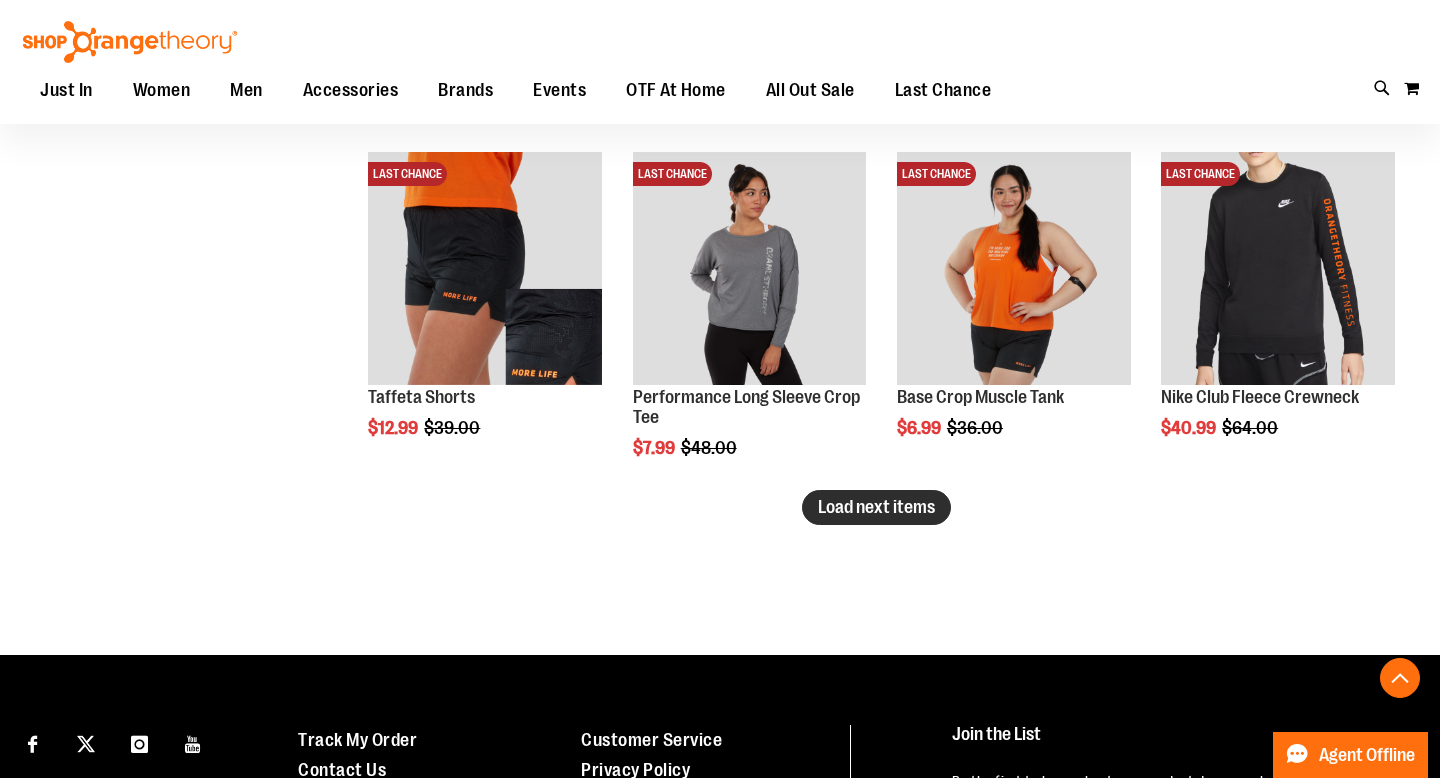 type on "**********" 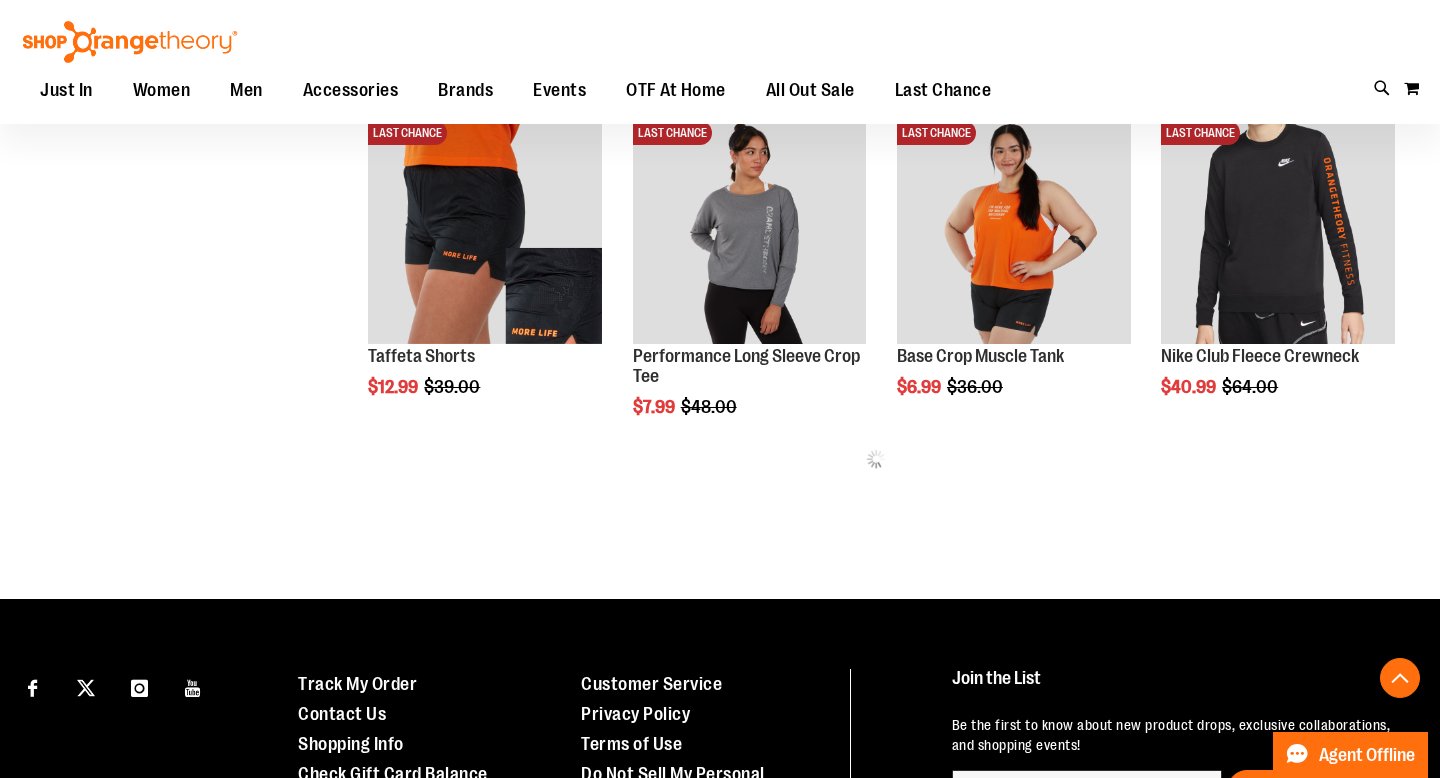 scroll, scrollTop: 3066, scrollLeft: 0, axis: vertical 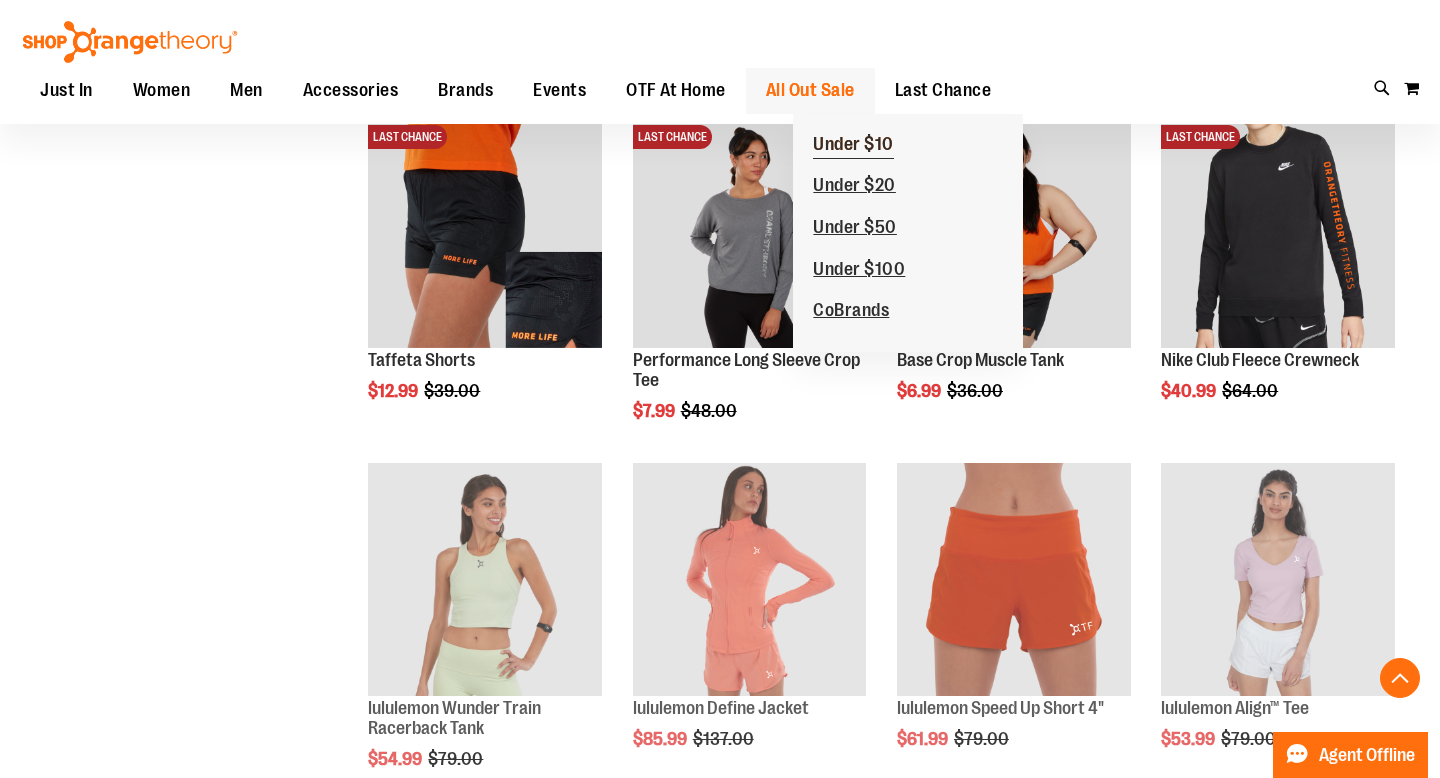 click on "Under $10" at bounding box center (853, 146) 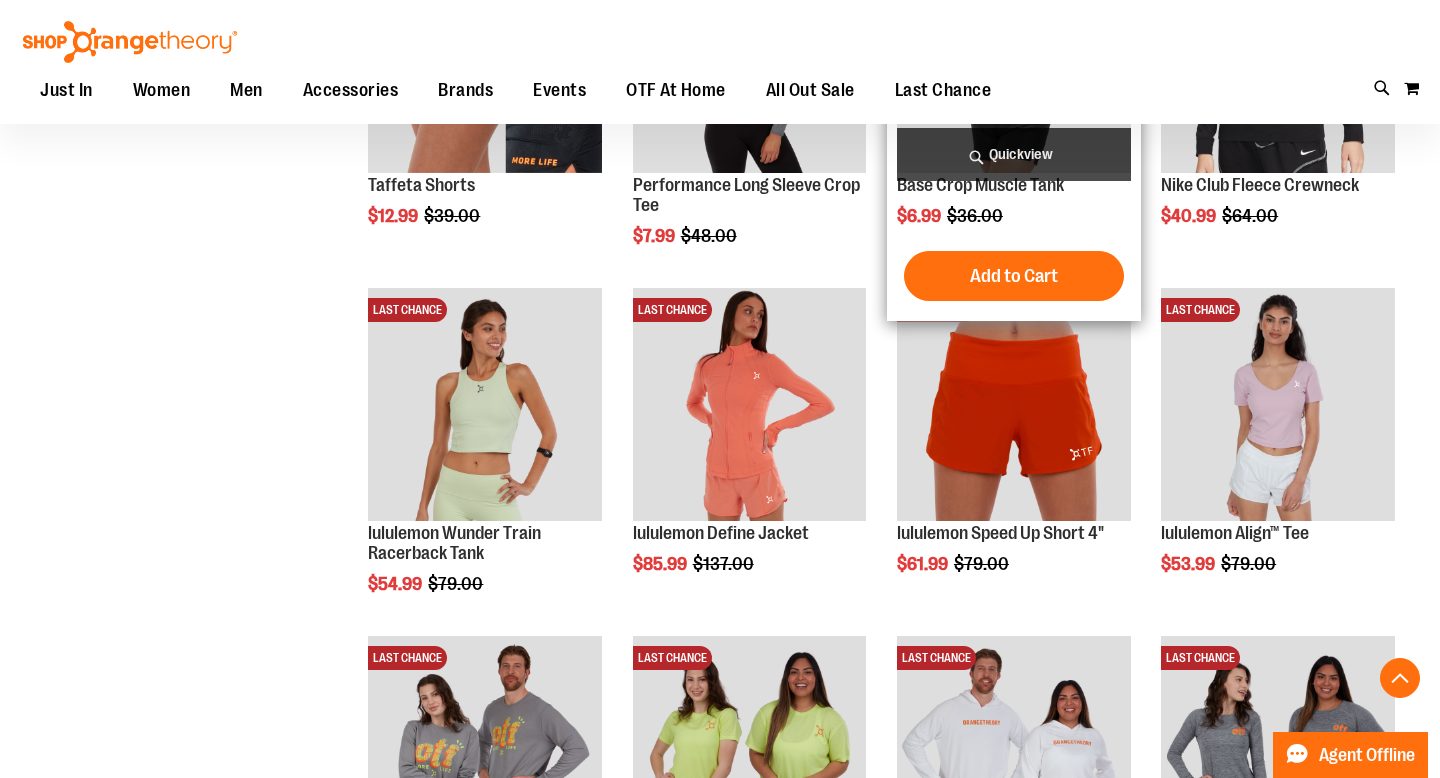 scroll, scrollTop: 3247, scrollLeft: 0, axis: vertical 